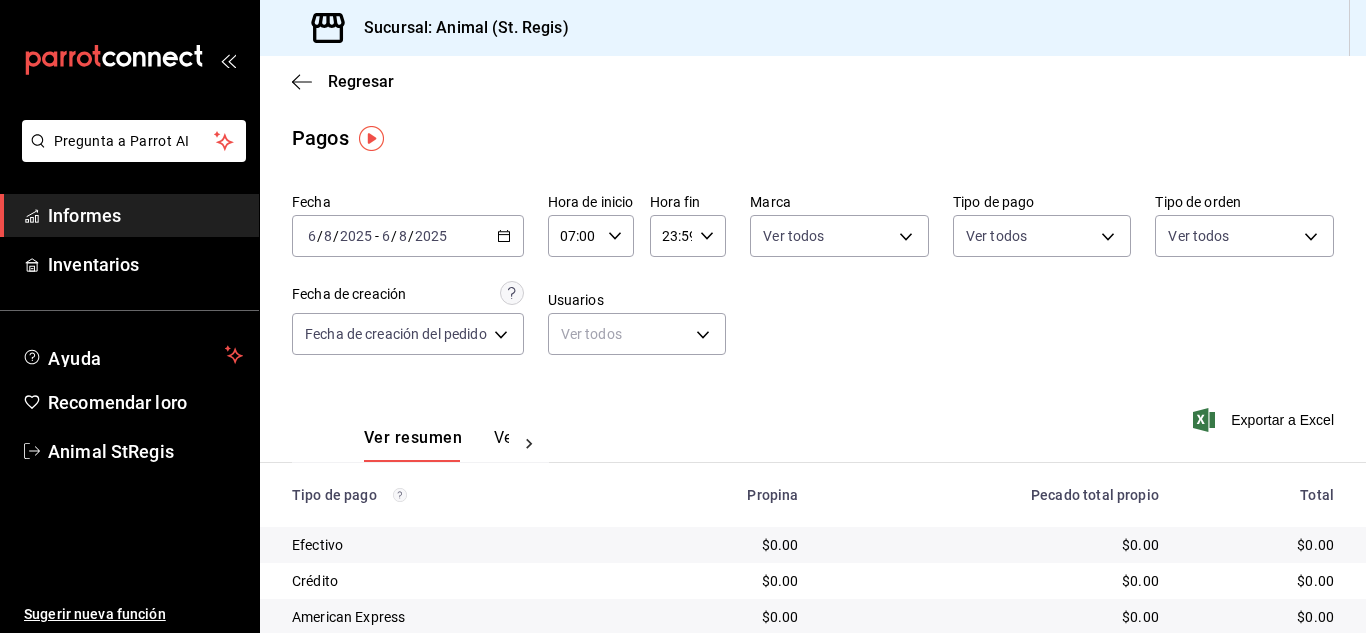 scroll, scrollTop: 0, scrollLeft: 0, axis: both 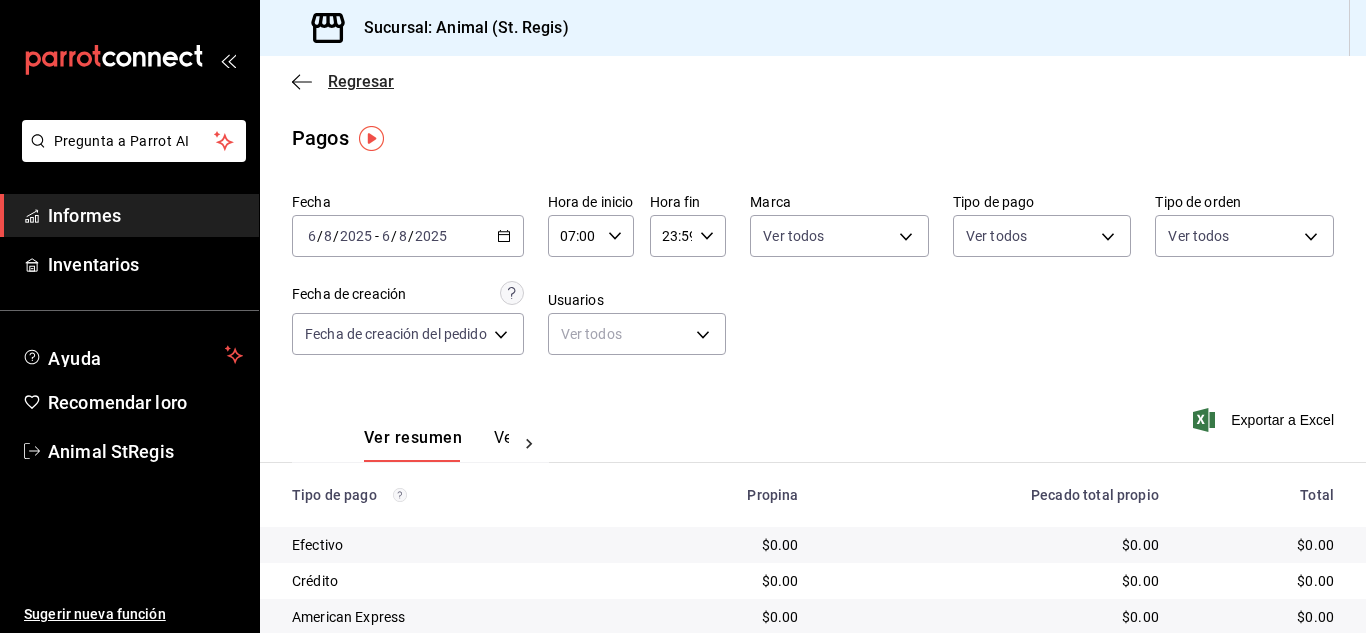 click on "Regresar" at bounding box center (361, 81) 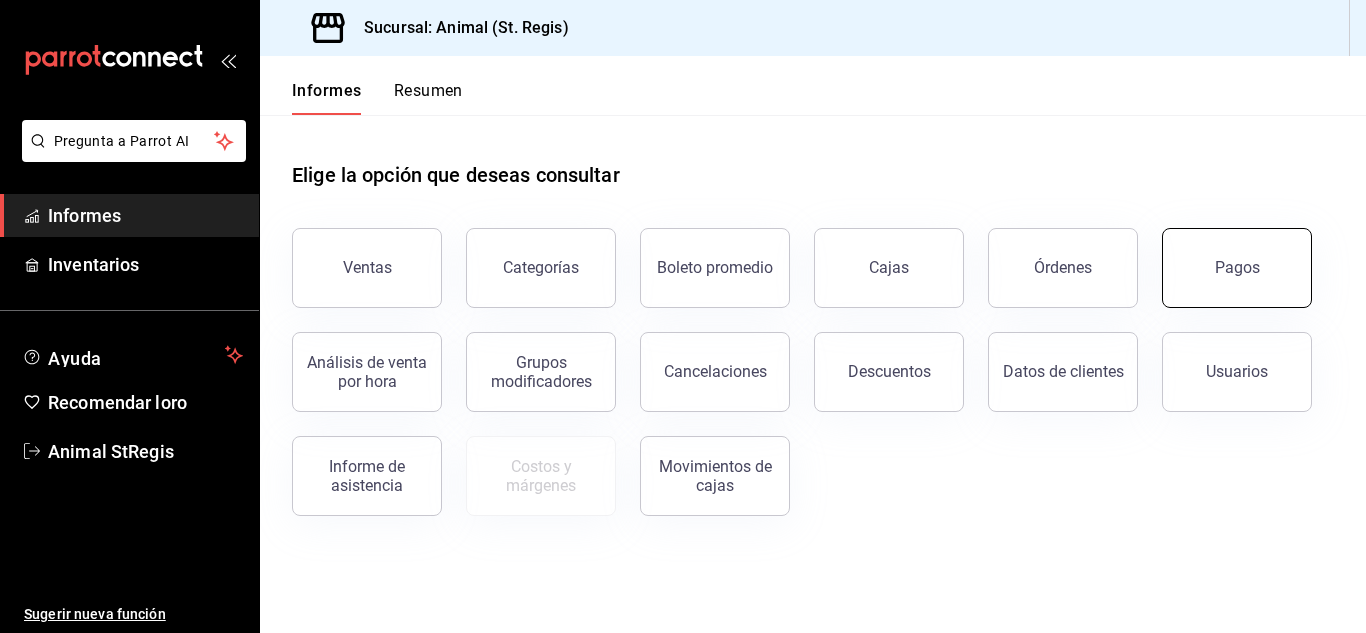 click on "Pagos" at bounding box center (1237, 268) 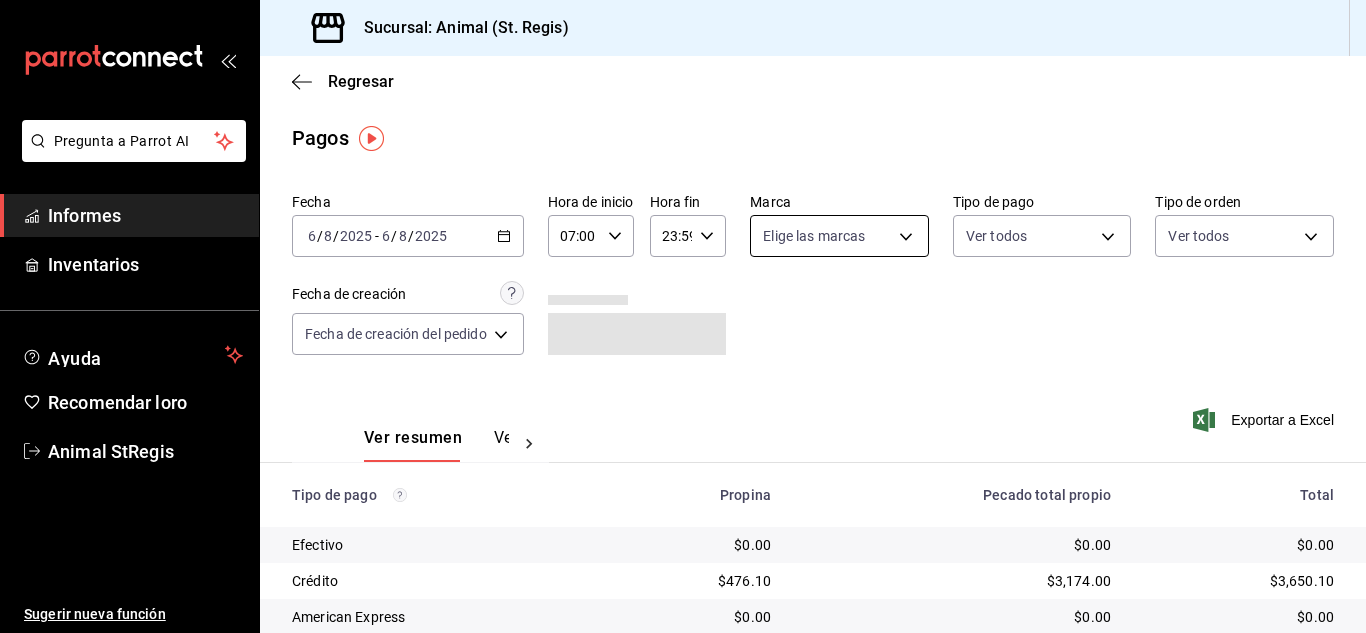click on "Pregunta a Parrot AI Informes   Inventarios   Ayuda Recomendar loro   Animal [LOCATION]   Sugerir nueva función   Sucursal: Animal ([LOCATION]) Regresar Pagos Fecha [DATE] [DATE] - [DATE] [DATE] Hora de inicio 07:00 Hora de inicio Hora fin 23:59 Hora fin Marca Elige las marcas Tipo de pago Ver todos Tipo de orden Ver todos Fecha de creación   Fecha de creación del pedido ORDER Ver resumen Ver pagos Exportar a Excel Tipo de pago   Propina Pecado total propio Total Efectivo $0.00 $0.00 $0.00 Crédito $476.10 $3,174.00 $3,650.10 American Express $0.00 $0.00 $0.00 Transferencia $0.00 $0.00 $0.00 CxC Empleados $0.00 $0.00 $0.00 Clientes de CxC $0.00 $0.00 $0.00 UDS $0.00 $0.00 $0.00 Débito $256.50 $1,710.00 $1,966.50 Total $732.60 $4,884.00 $5,616.60 Texto original Valora esta traducción Tu opinión servirá para ayudar a mejorar el Traductor de Google Pregunta a Parrot AI Informes   Inventarios   Ayuda Recomendar loro   Animal [LOCATION]   Sugerir nueva función   Ver video tutorial" at bounding box center [683, 316] 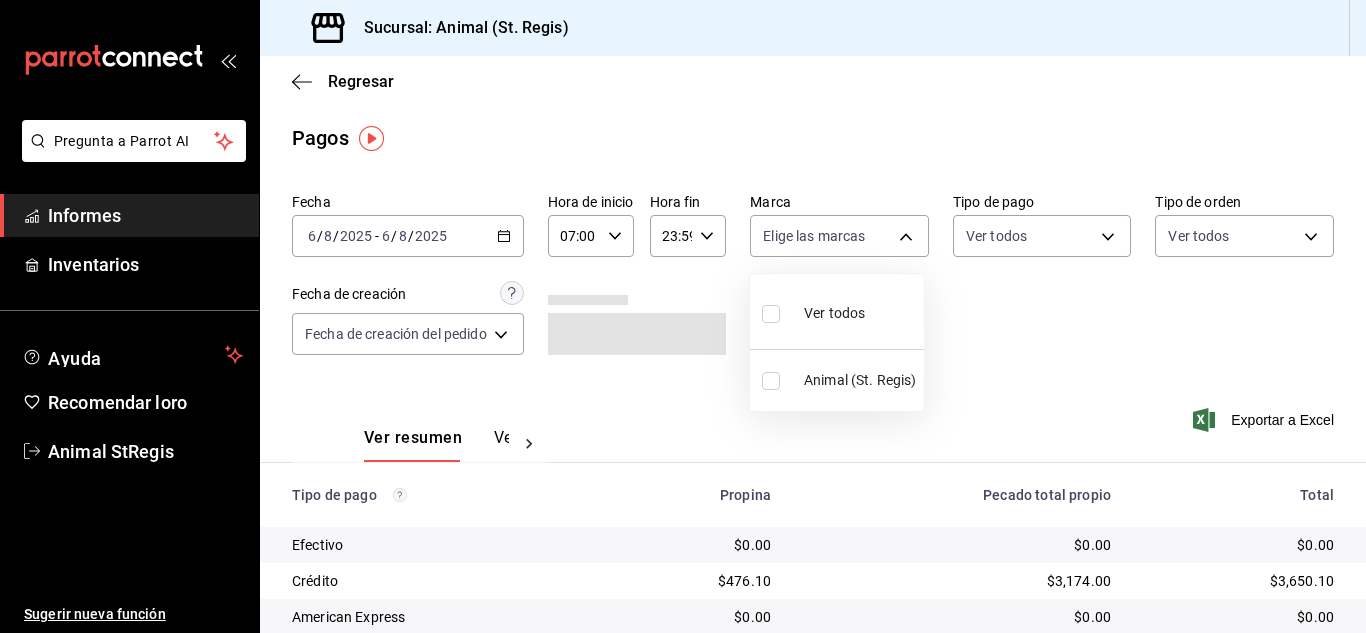 click at bounding box center (771, 314) 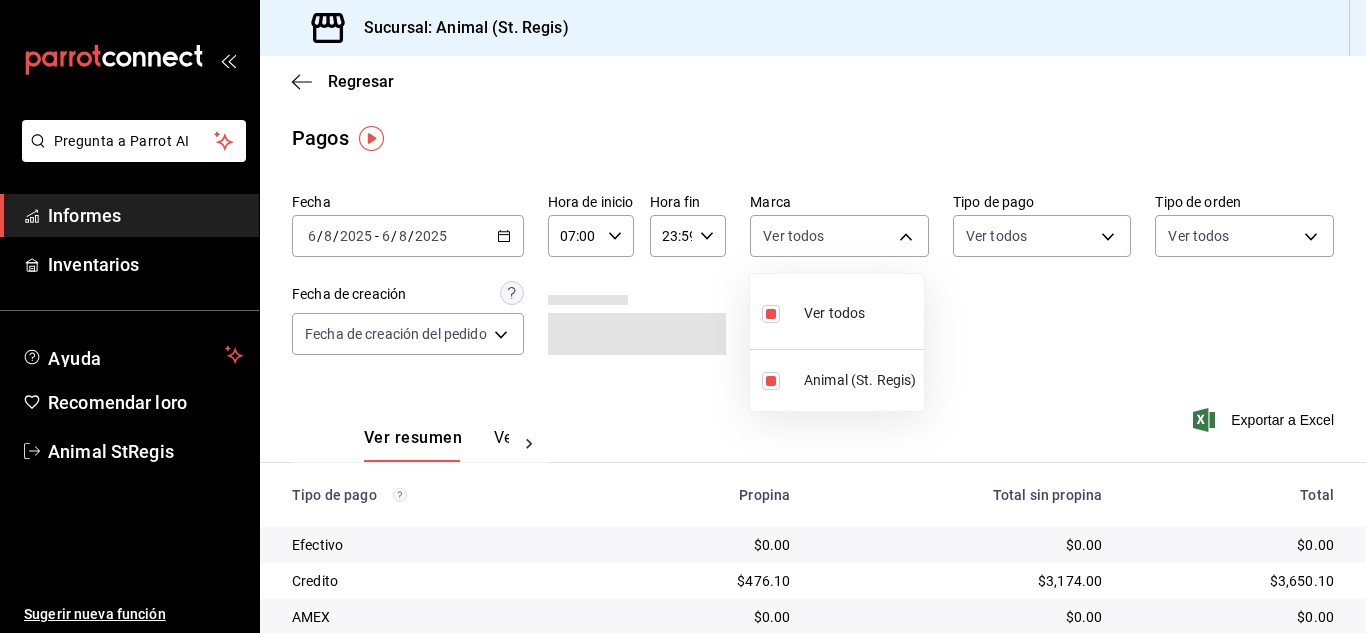 click at bounding box center [683, 316] 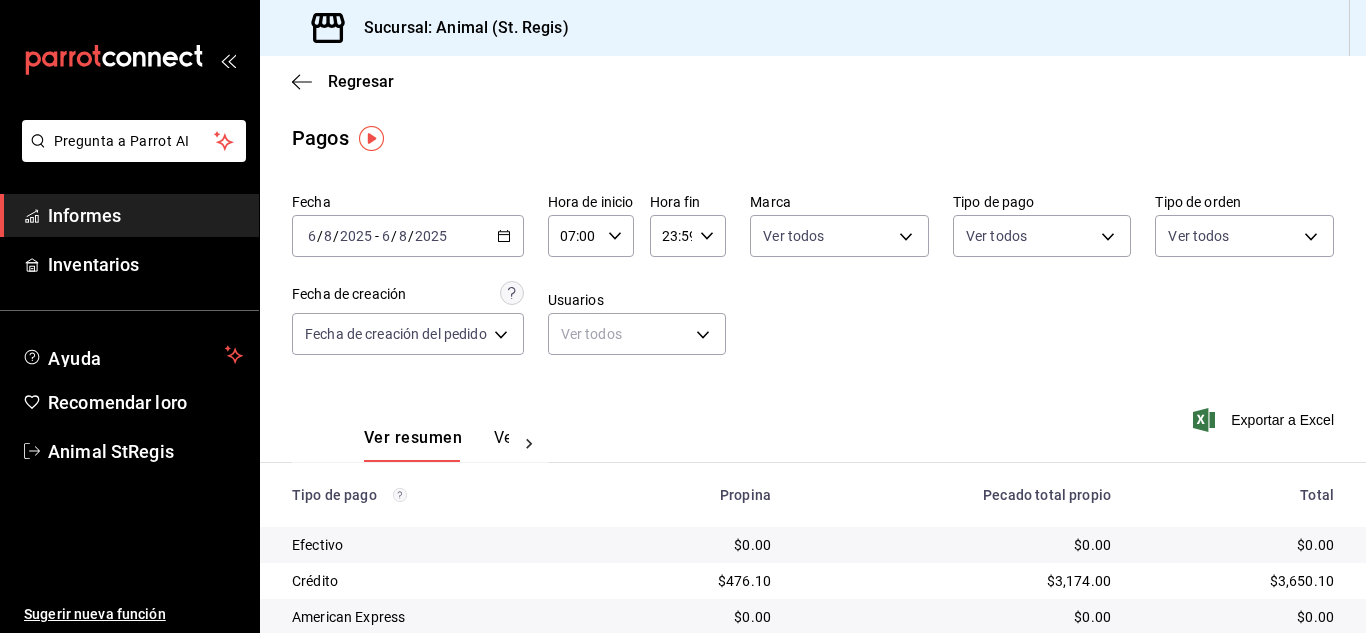 click on "Regresar Pagos Fecha [DATE] [DATE] - [DATE] [DATE] Hora de inicio 07:00 Hora de inicio Hora fin 23:59 Hora fin Marca Ver todos 3f39fcdc-c8c4-4fff-883a-47b345d9391c Tipo de pago Ver todos Tipo de orden Ver todos Fecha de creación   Fecha de creación del pedido ORDER Usuarios Ver todos null Ver resumen Ver pagos Exportar a Excel Tipo de pago   Propina Pecado total propio Total Efectivo $0.00 $0.00 $0.00 Crédito $476.10 $3,174.00 $3,650.10 American Express $0.00 $0.00 $0.00 Transferencia $0.00 $0.00 $0.00 CxC Empleados $0.00 $0.00 $0.00 Clientes de CxC $0.00 $0.00 $0.00 UDS $0.00 $0.00 $0.00 Débito $256.50 $1,710.00 $1,966.50 Total $732.60 $4,884.00 $5,616.60" at bounding box center (813, 469) 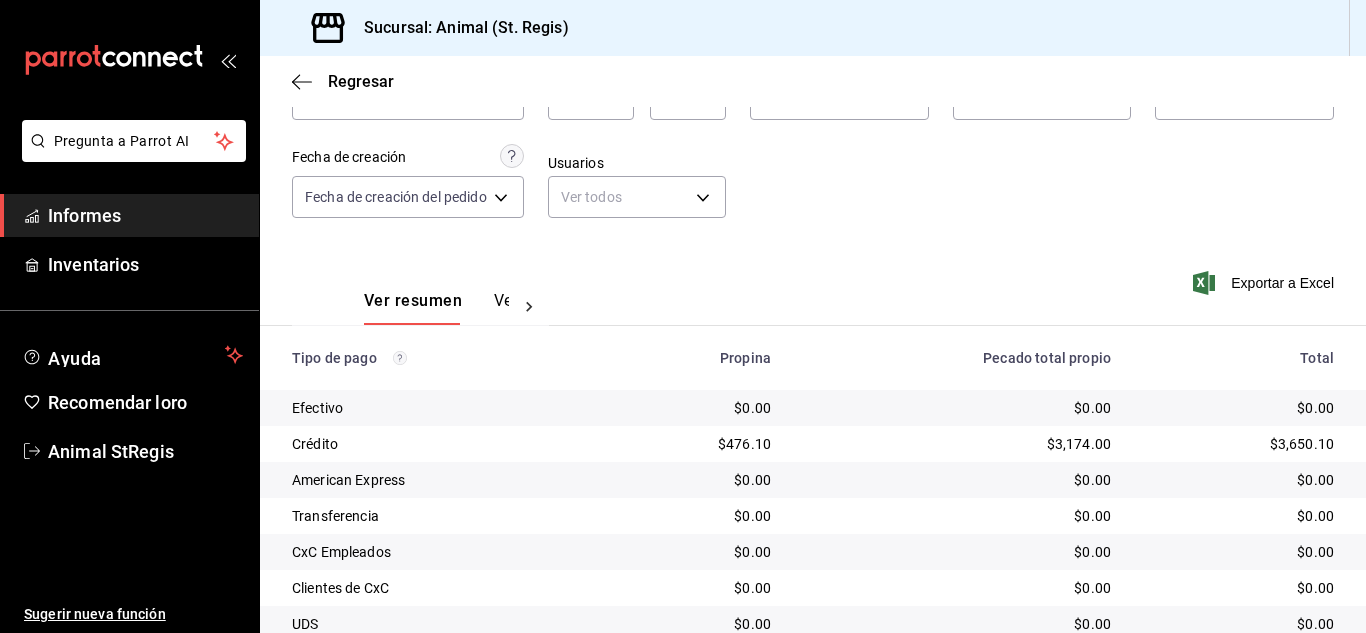 scroll, scrollTop: 251, scrollLeft: 0, axis: vertical 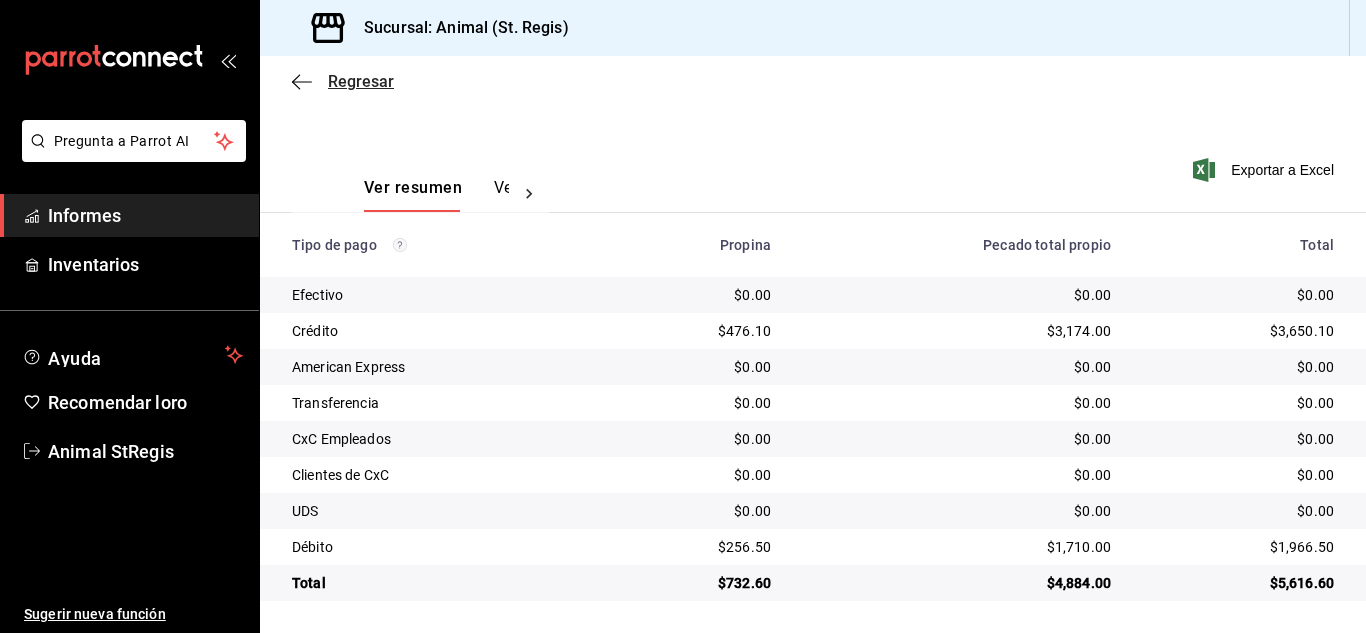 click on "Regresar" at bounding box center (343, 81) 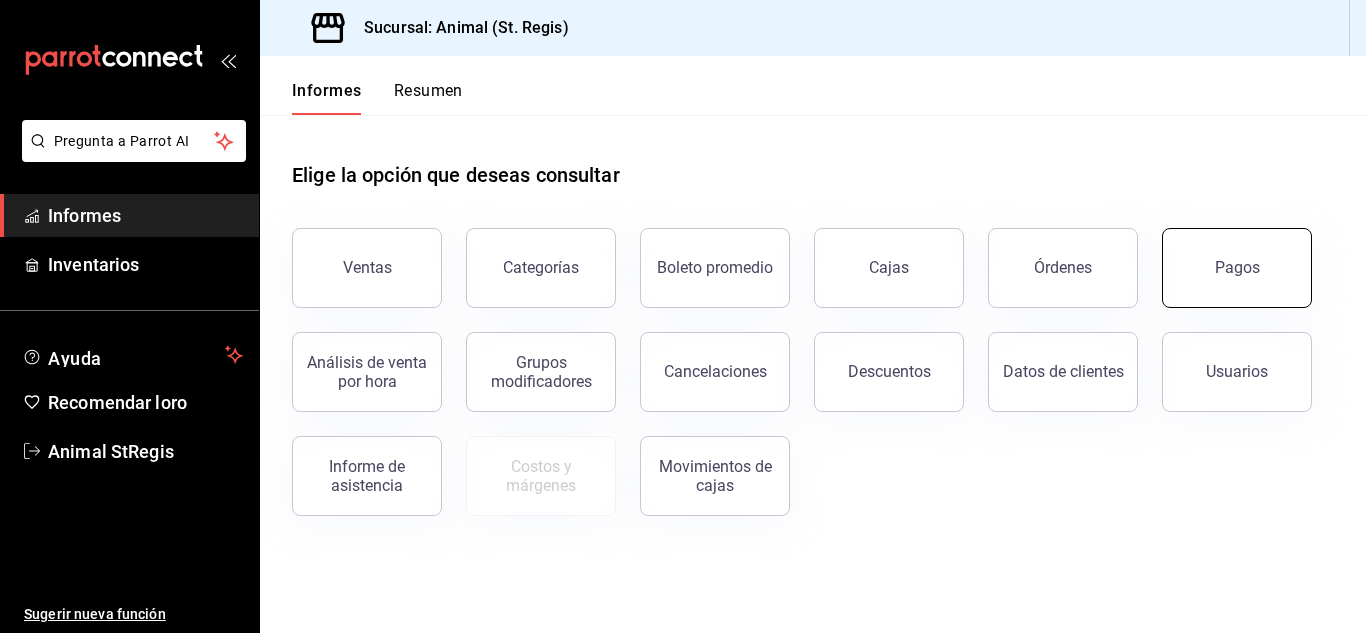 click on "Pagos" at bounding box center [1237, 268] 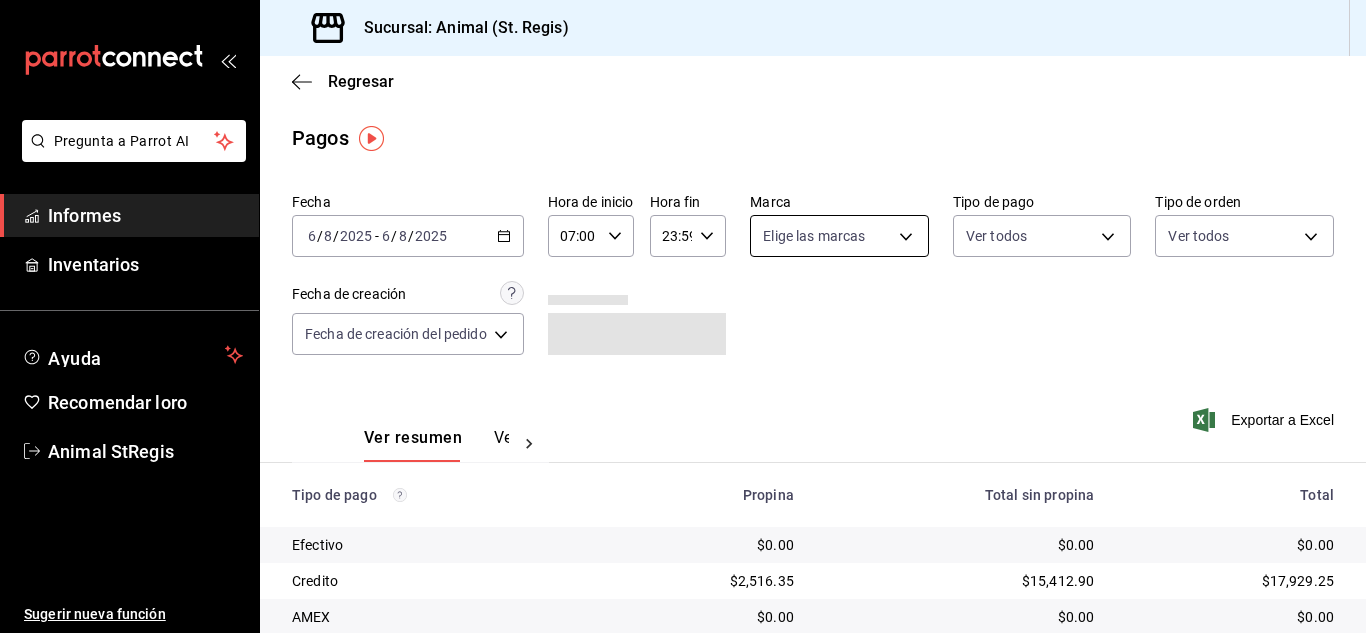 click on "Pregunta a Parrot AI Informes   Inventarios   Ayuda Recomendar loro   Animal [LOCATION]   Sugerir nueva función   Sucursal: Animal ([LOCATION]) Regresar Pagos Fecha [DATE] [DATE] - [DATE] [DATE] Hora de inicio 07:00 Hora de inicio Hora fin 23:59 Hora fin Marca Elige las marcas Tipo de pago Ver todos Tipo de orden Ver todos Fecha de creación   Fecha de creación del pedido ORDER Ver resumen Ver pagos Exportar a Excel Tipo de pago   Propina Total sin propina Total Efectivo $0.00 $0.00 $0.00 Credito $2,516.35 $15,412.90 $17,929.25 AMEX $0.00 $0.00 $0.00 Transferencia $0.00 $0.00 $0.00 CxC Empleados $0.00 $0.00 $0.00 CxC Clientes $0.00 $0.00 $0.00 UDS $0.00 $0.00 $0.00 Debito $256.50 $1,710.00 $1,966.50 Total $2,772.85 $17,122.90 $19,895.75 Texto original Valora esta traducción Tu opinión servirá para ayudar a mejorar el Traductor de Google Pregunta a Parrot AI Informes   Inventarios   Ayuda Recomendar loro   Animal [LOCATION]   Sugerir nueva función   GANA 1 MES GRATIS EN TU SUSCRIPCIÓN AQUÍ" at bounding box center (683, 316) 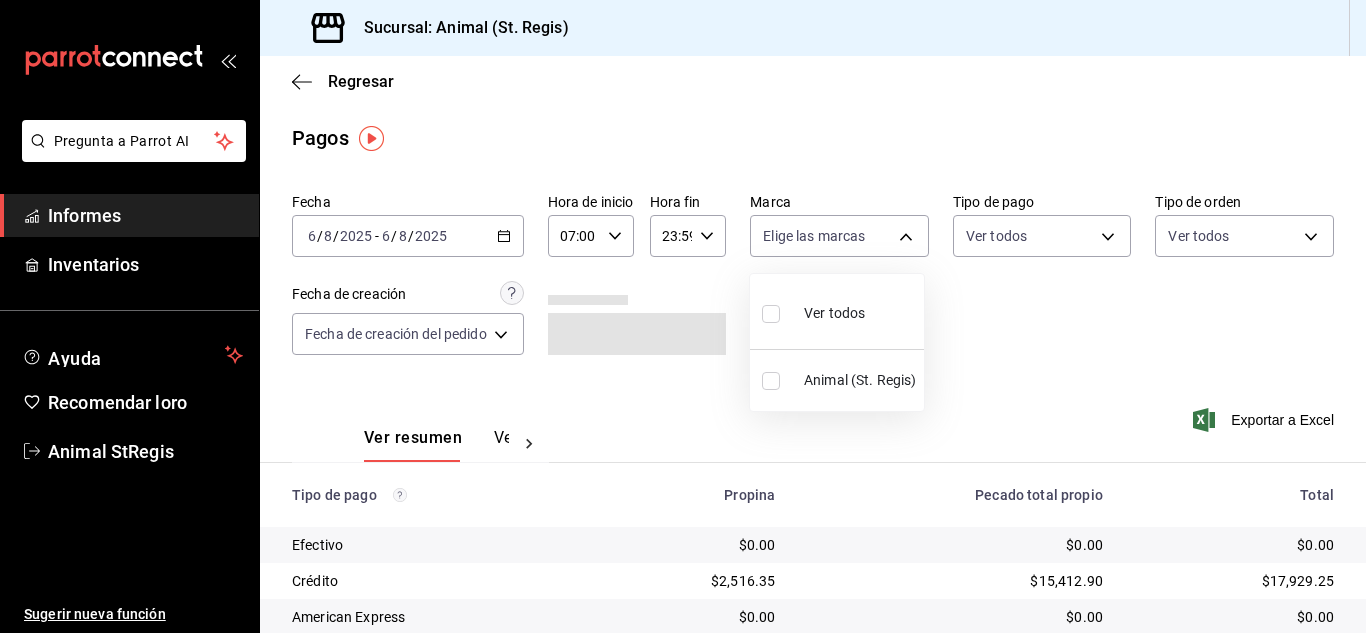 click at bounding box center (771, 314) 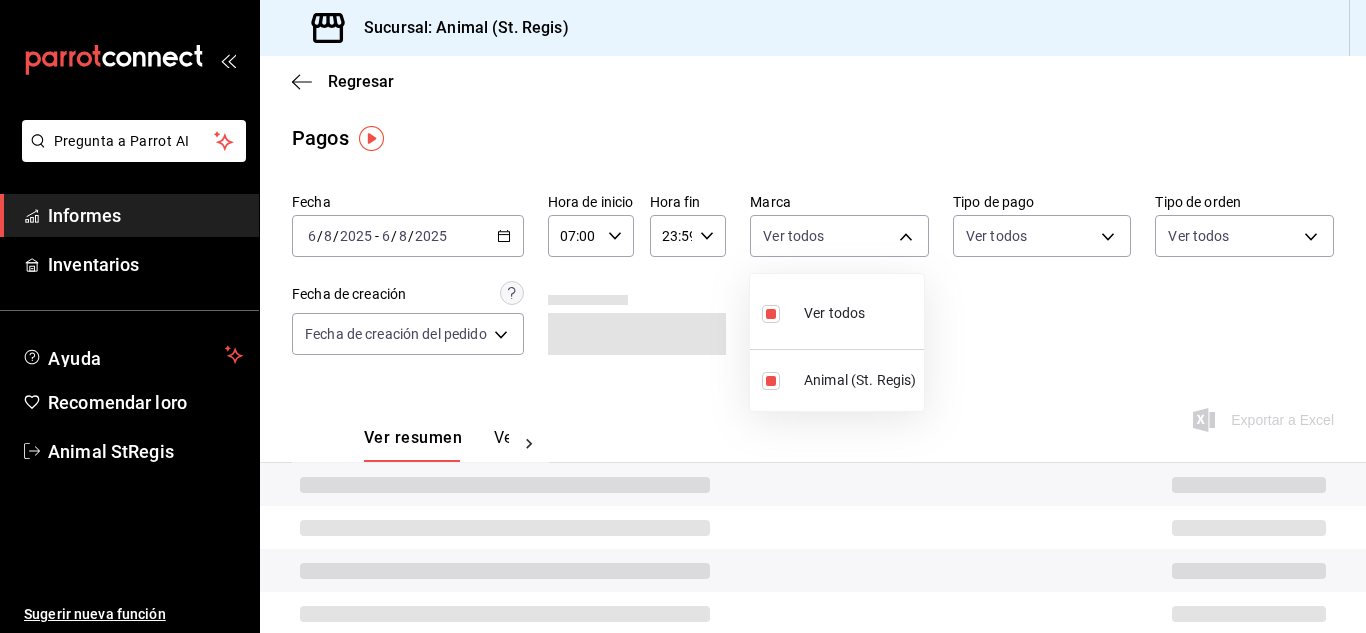 click at bounding box center (683, 316) 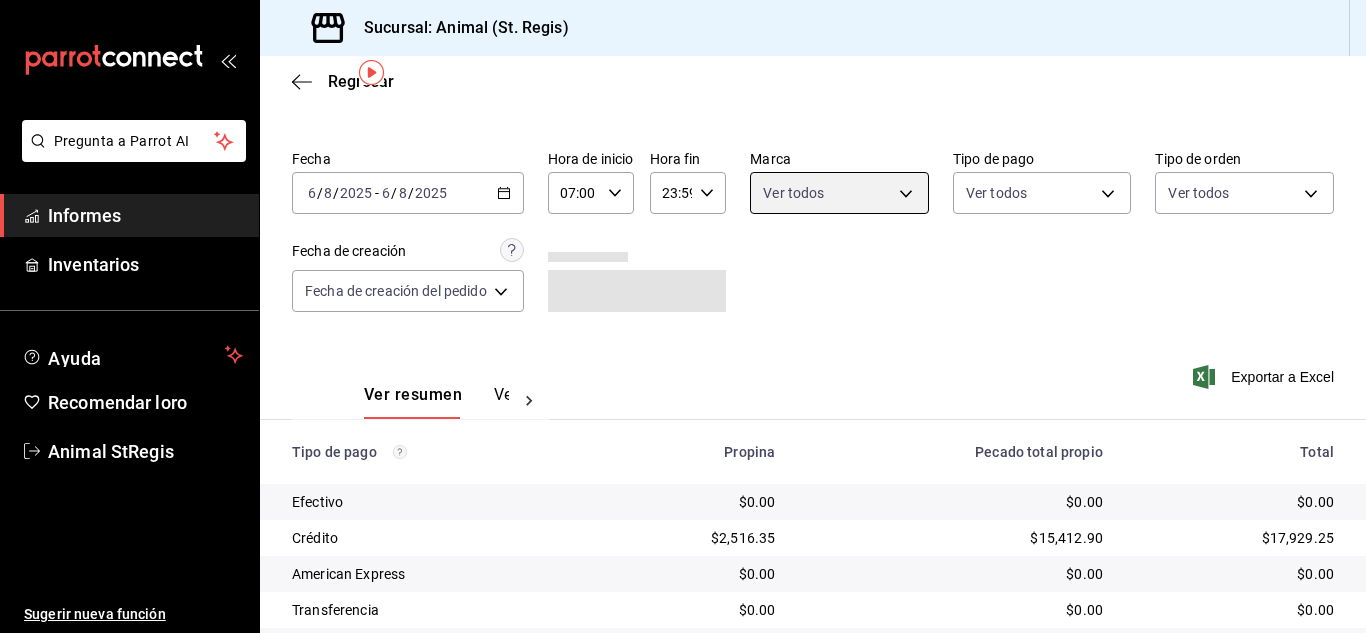 scroll, scrollTop: 89, scrollLeft: 0, axis: vertical 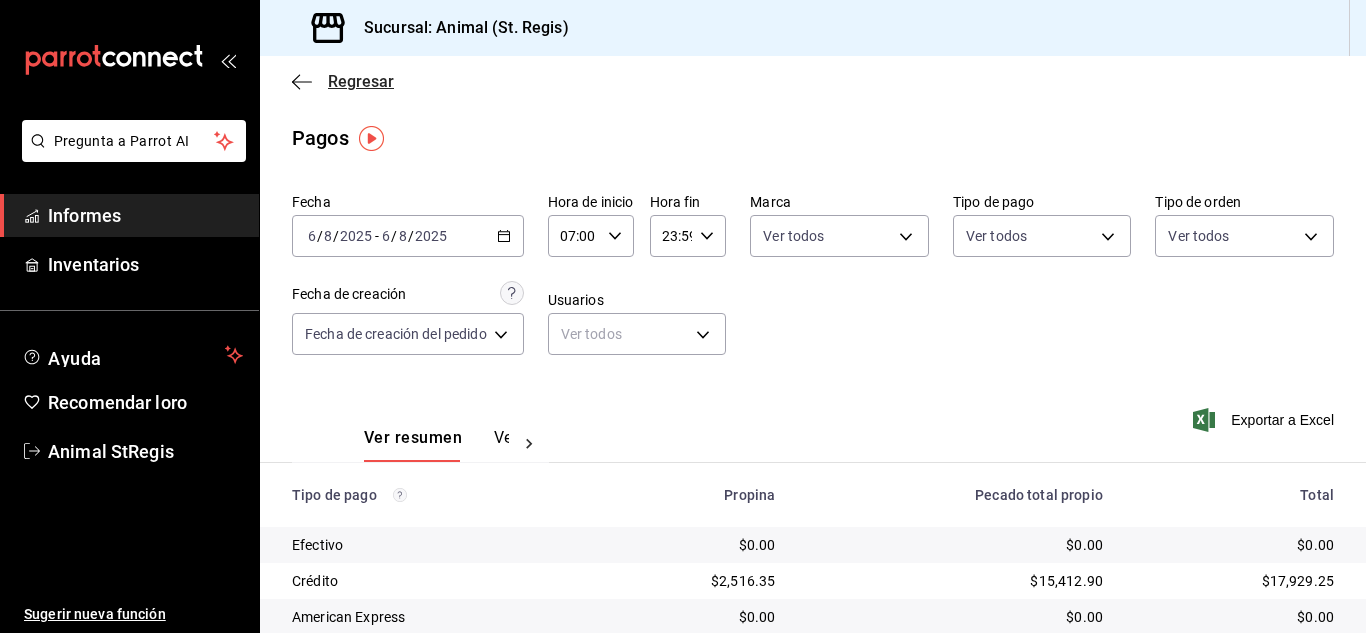 click on "Regresar" at bounding box center [361, 81] 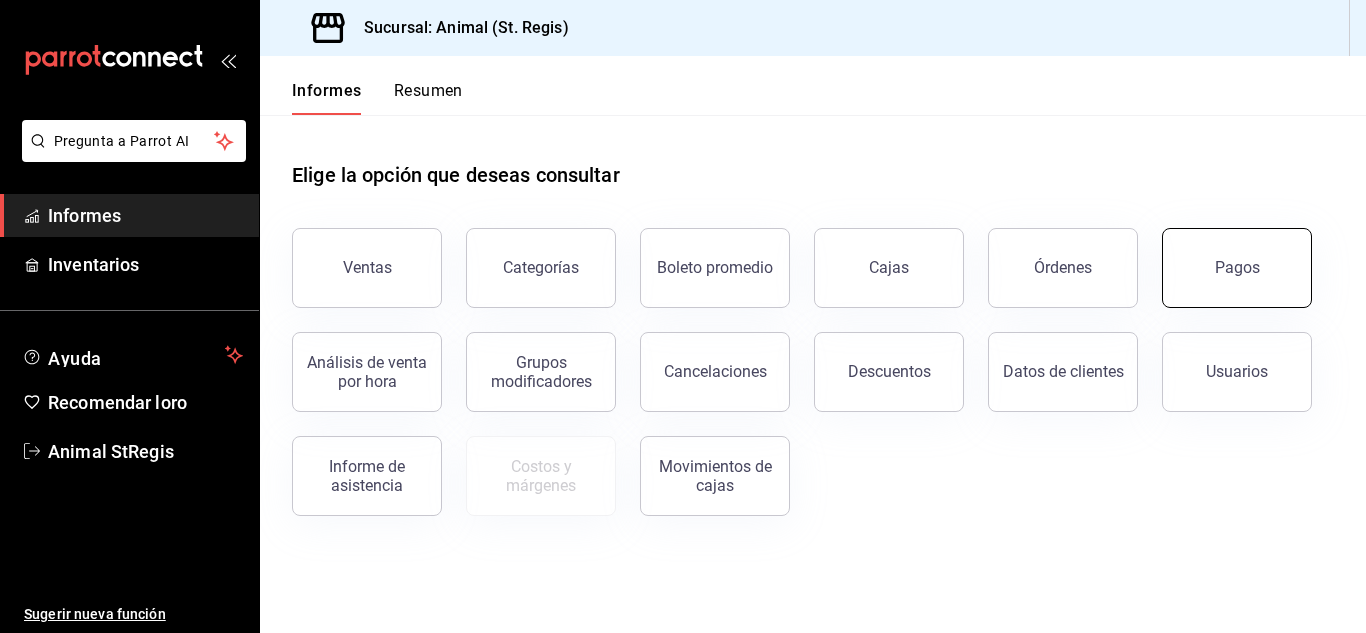 click on "Pagos" at bounding box center (1237, 268) 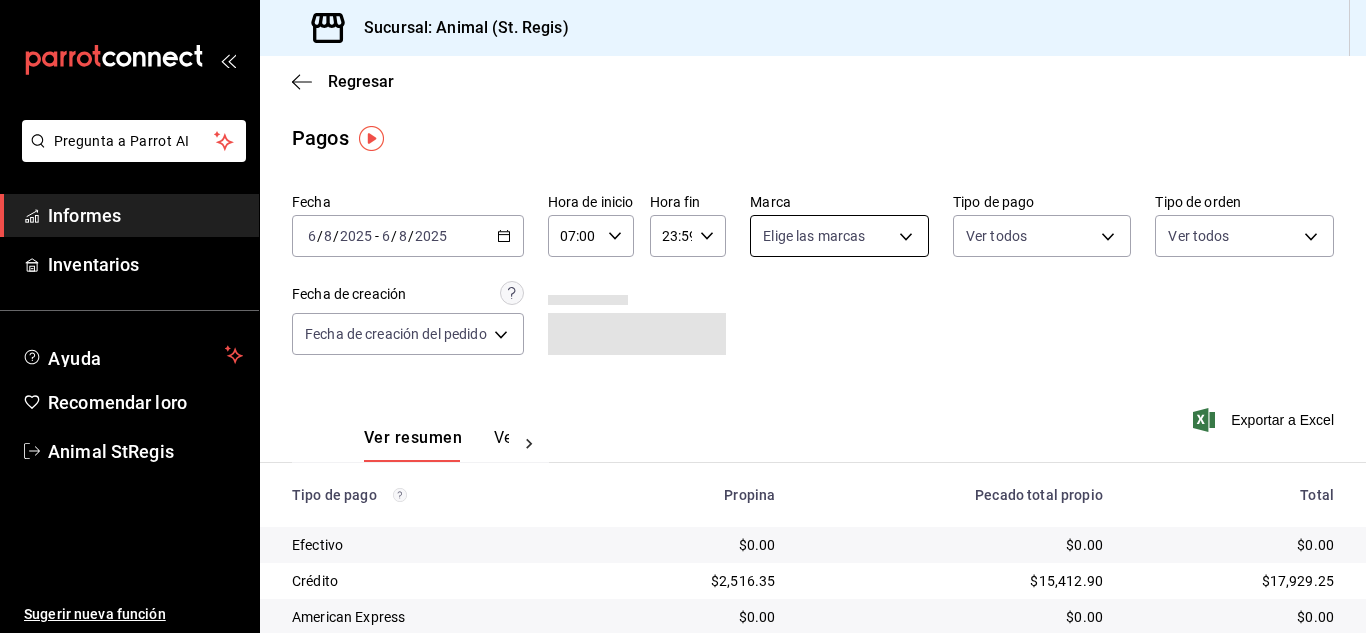 click on "Pregunta a Parrot AI Informes   Inventarios   Ayuda Recomendar loro   Animal [LOCATION]   Sugerir nueva función   Sucursal: Animal ([LOCATION]) Regresar Pagos Fecha [DATE] [DATE] - [DATE] [DATE] Hora de inicio 07:00 Hora de inicio Hora fin 23:59 Hora fin Marca Elige las marcas Tipo de pago Ver todos Tipo de orden Ver todos Fecha de creación   Fecha de creación del pedido ORDER Ver resumen Ver pagos Exportar a Excel Tipo de pago   Propina Pecado total propio Total Efectivo $0.00 $0.00 $0.00 Crédito $2,516.35 $15,412.90 $17,929.25 American Express $0.00 $0.00 $0.00 Transferencia $0.00 $0.00 $0.00 CxC Empleados $0.00 $0.00 $0.00 Clientes de CxC $0.00 $0.00 $0.00 UDS $0.00 $0.00 $0.00 Débito $256.50 $1,710.00 $1,966.50 Total $2,772.85 $17,122.90 $19,895.75 Texto original Valora esta traducción Tu opinión servirá para ayudar a mejorar el Traductor de Google Pregunta a Parrot AI Informes   Inventarios   Ayuda Recomendar loro   Animal [LOCATION]   Sugerir nueva función   Ver video tutorial" at bounding box center [683, 316] 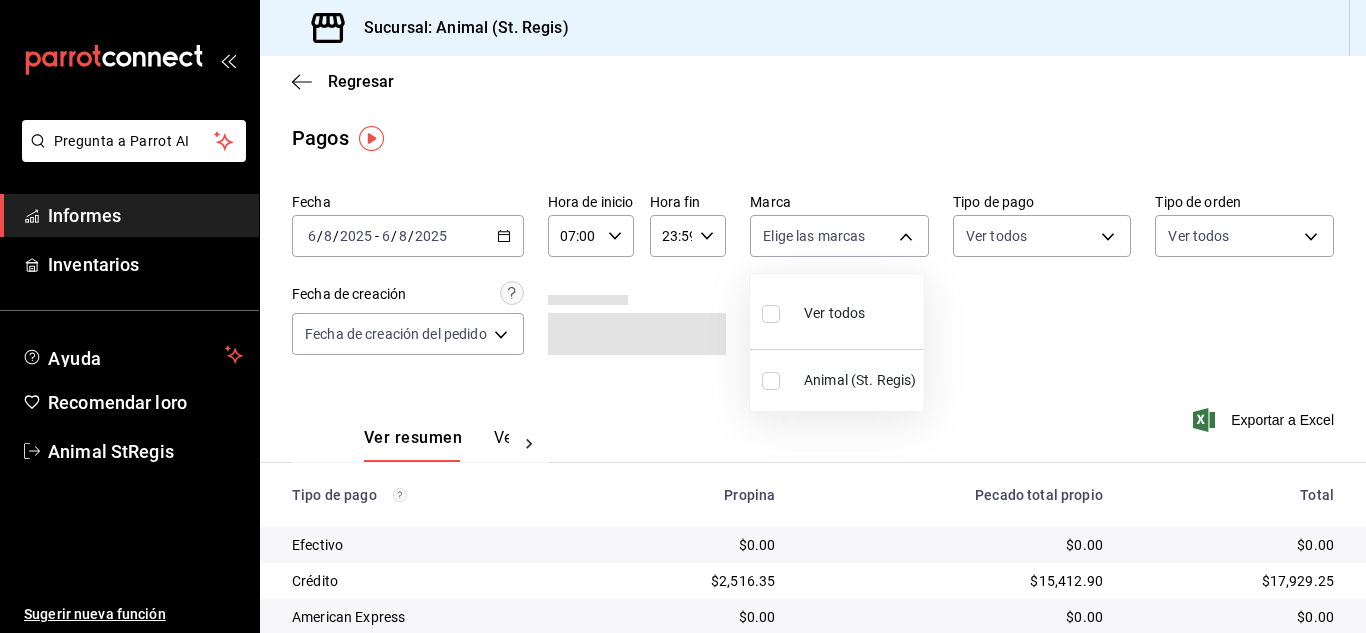 click at bounding box center [771, 314] 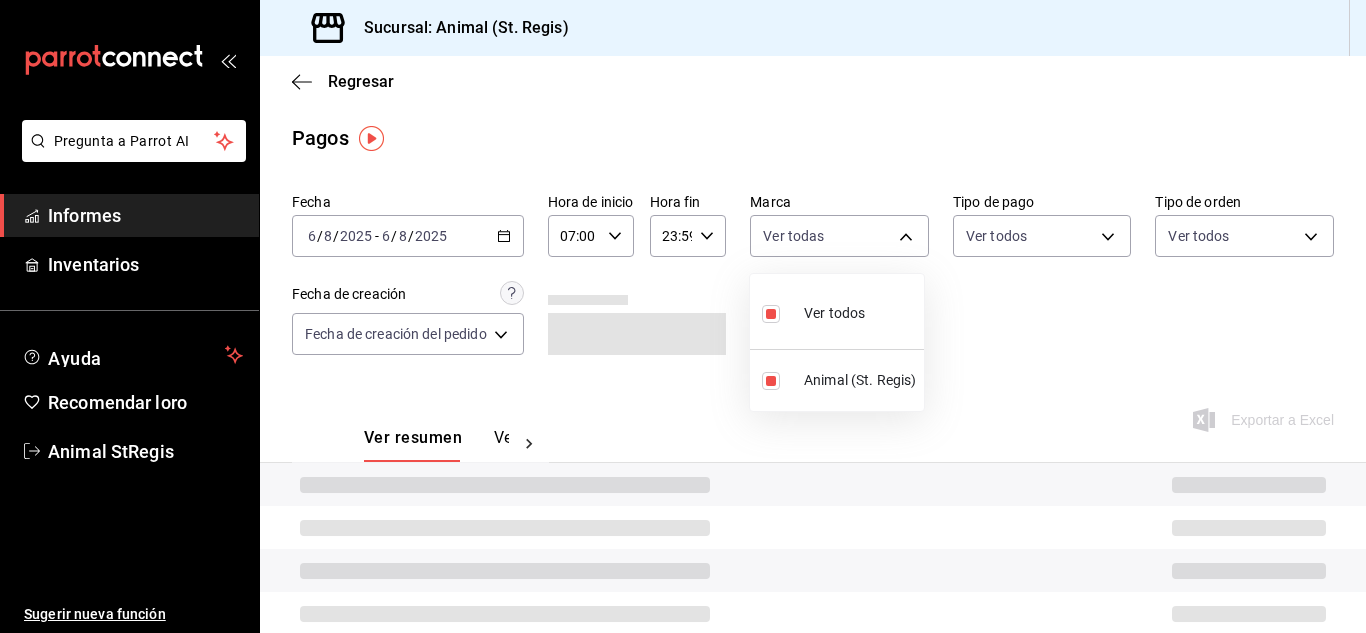 click at bounding box center (683, 316) 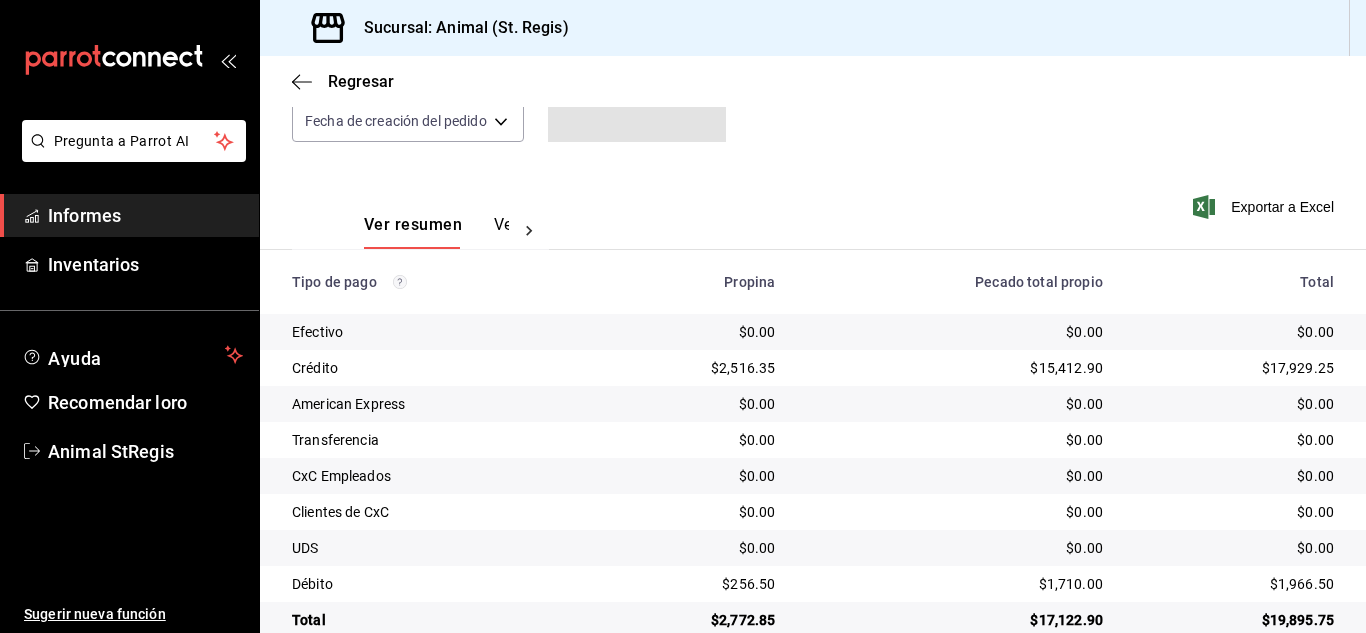 scroll, scrollTop: 251, scrollLeft: 0, axis: vertical 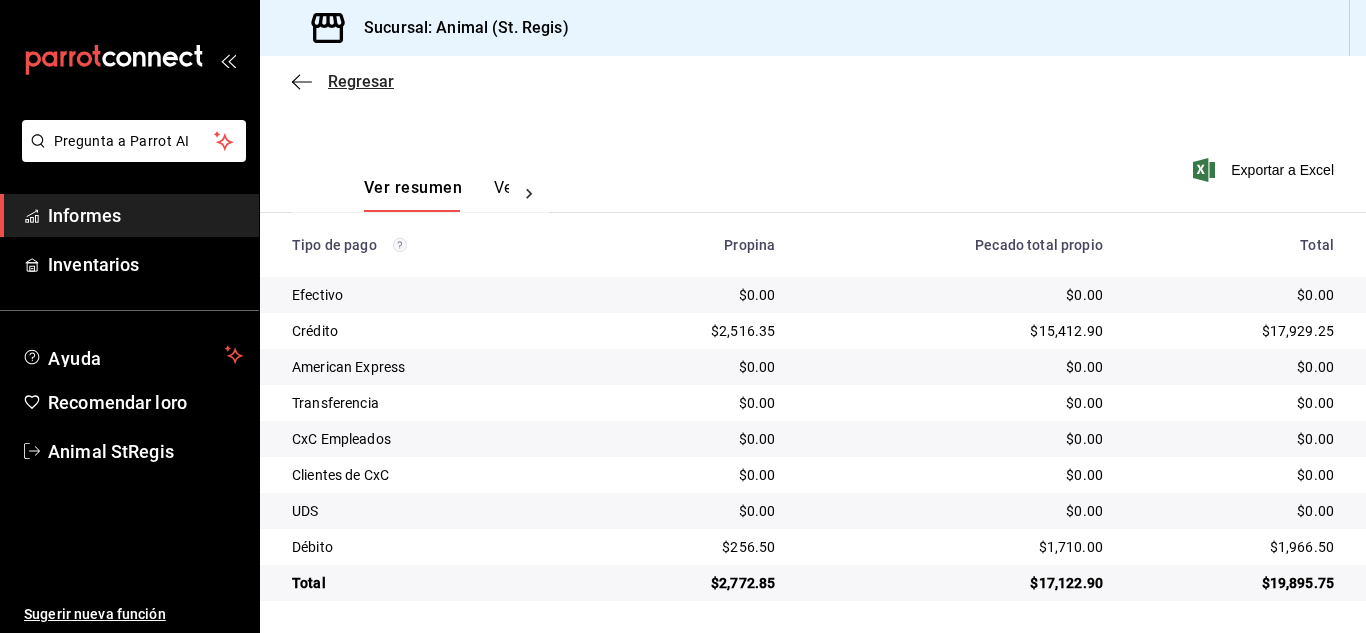click on "Regresar" at bounding box center (361, 81) 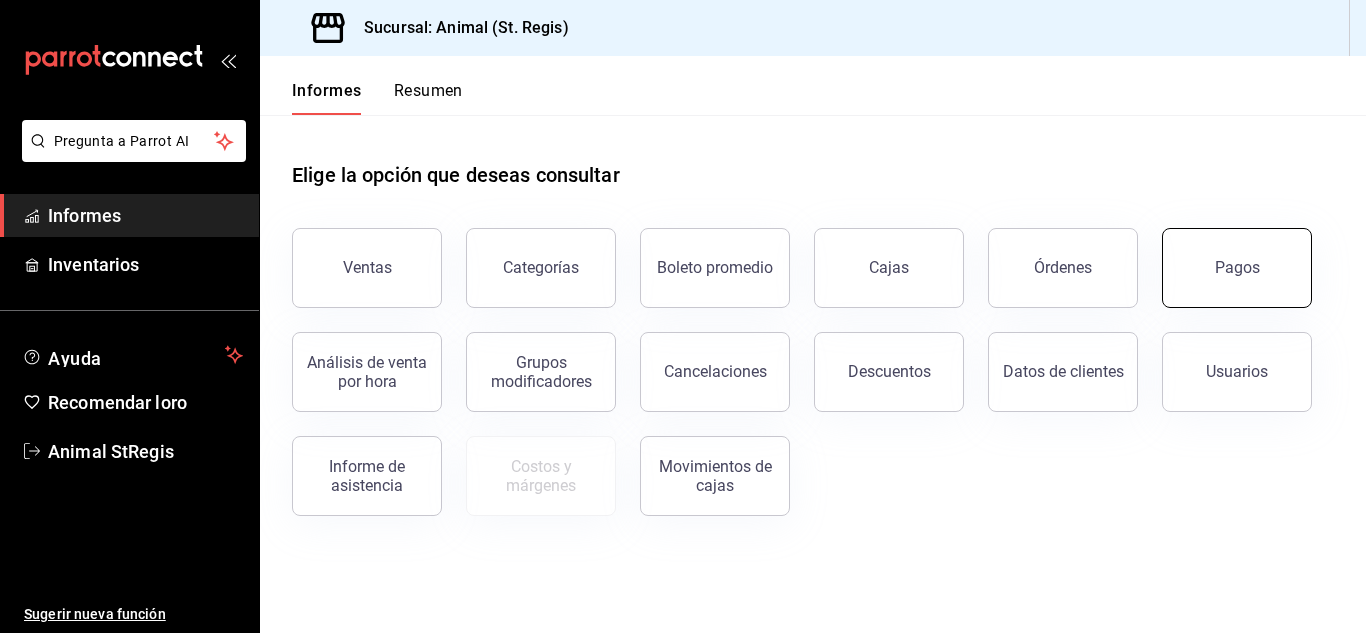 click on "Pagos" at bounding box center (1237, 268) 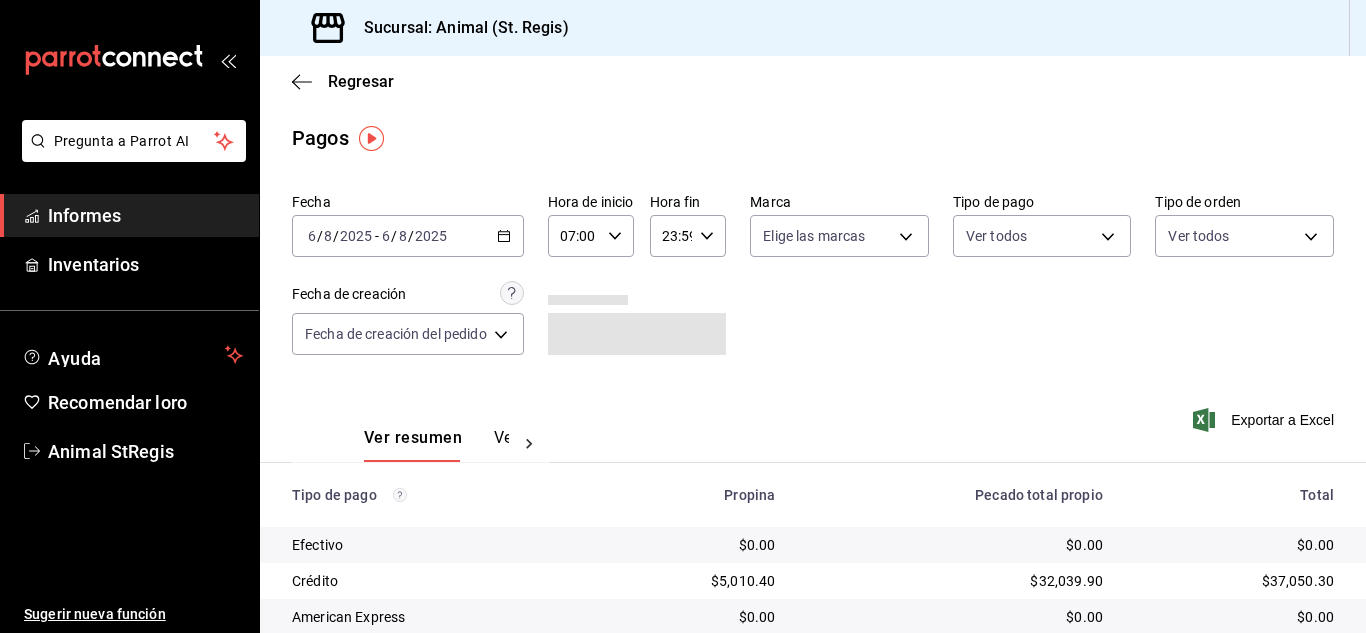 drag, startPoint x: 742, startPoint y: 233, endPoint x: 755, endPoint y: 235, distance: 13.152946 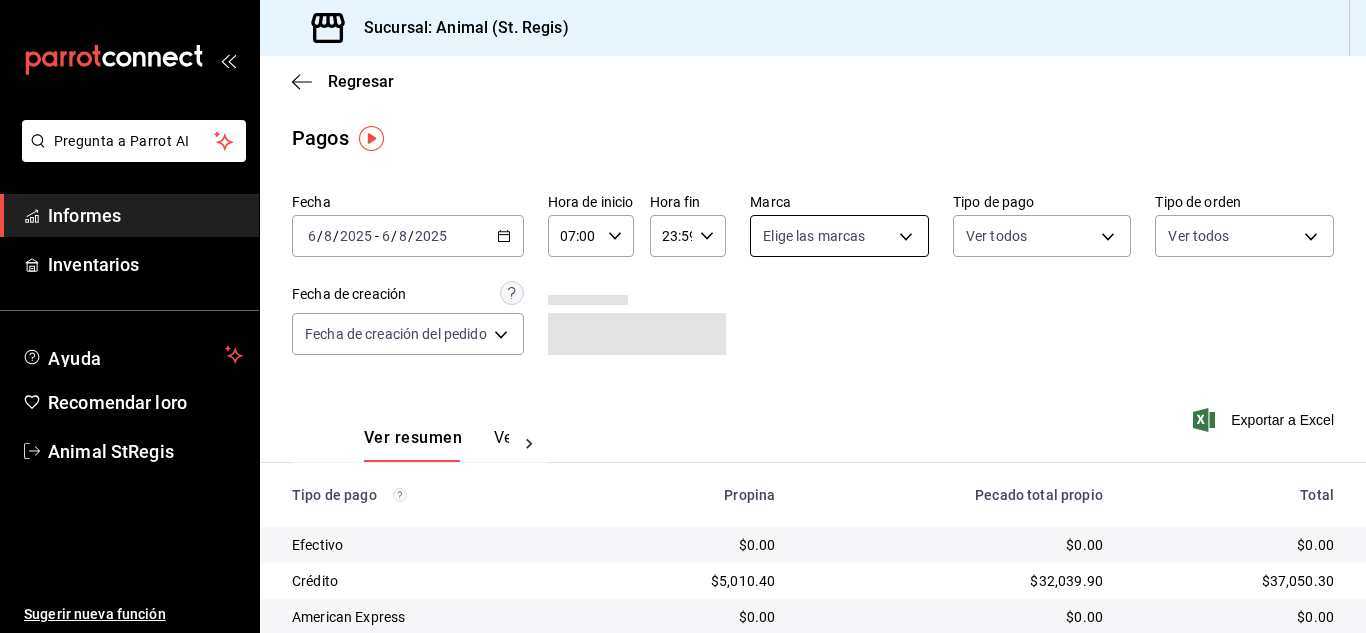 click on "Fecha [DATE] [DATE] - [DATE] [DATE] Hora de inicio 07:00 Hora de inicio Hora fin 23:59 Hora fin Marca Elige las marcas Tipo de pago Ver todos Tipo de orden Ver todos Fecha de creación   Fecha de creación del pedido ORDER" at bounding box center (813, 282) 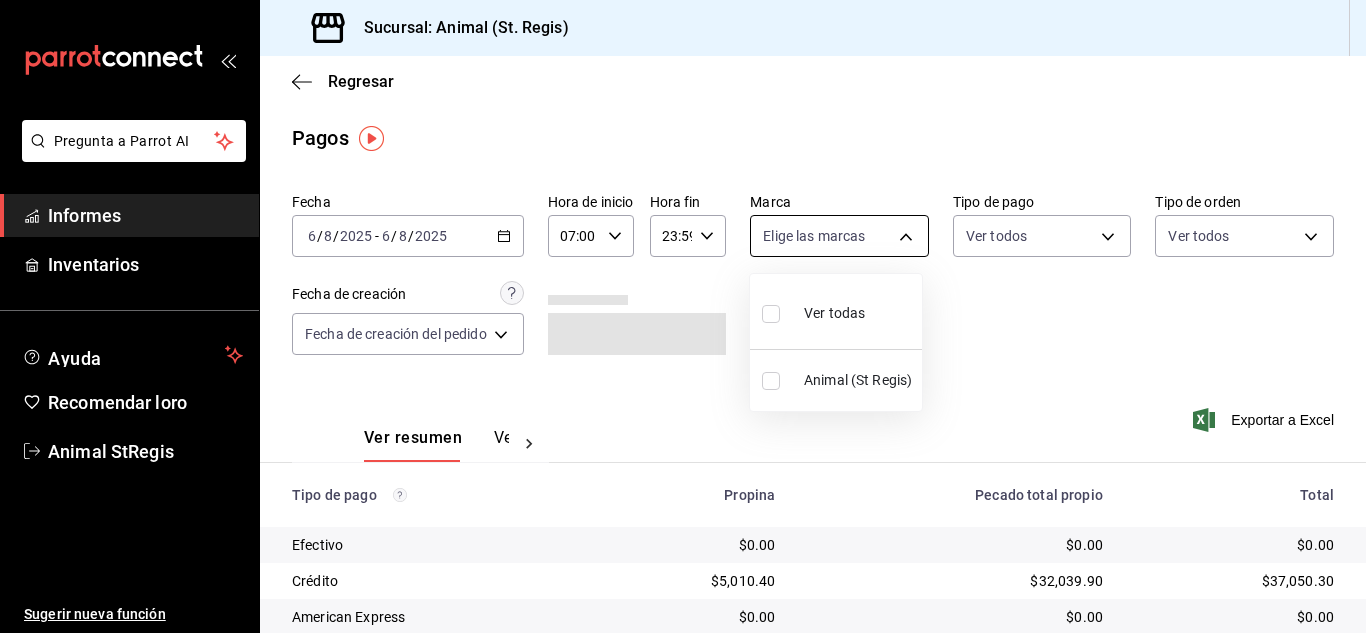 click on "Pregunta a Parrot AI Informes   Inventarios   Ayuda Recomendar loro   Animal [LOCATION]   Sugerir nueva función   Sucursal: Animal ([LOCATION]) Regresar Pagos Fecha [DATE] [DATE] - [DATE] [DATE] Hora de inicio 07:00 Hora de inicio Hora fin 23:59 Hora fin Marca Elige las marcas Tipo de pago Ver todos Tipo de orden Ver todos Fecha de creación   Fecha de creación del pedido ORDER Ver resumen Ver pagos Exportar a Excel Tipo de pago   Propina Pecado total propio Total Efectivo $0.00 $0.00 $0.00 Crédito $5,010.40 $32,039.90 $37,050.30 American Express $0.00 $0.00 $0.00 Transferencia $0.00 $0.00 $0.00 CxC Empleados $0.00 $0.00 $0.00 Clientes de CxC $0.00 $0.00 $0.00 UDS $0.00 $0.00 $0.00 Débito $256.50 $1,710.00 $1,966.50 Total $5,266.90 $33,749.90 $39,016.80 Texto original Valora esta traducción Tu opinión servirá para ayudar a mejorar el Traductor de Google Pregunta a Parrot AI Informes   Inventarios   Ayuda Recomendar loro   Animal [LOCATION]   Sugerir nueva función   Ver video tutorial" at bounding box center [683, 316] 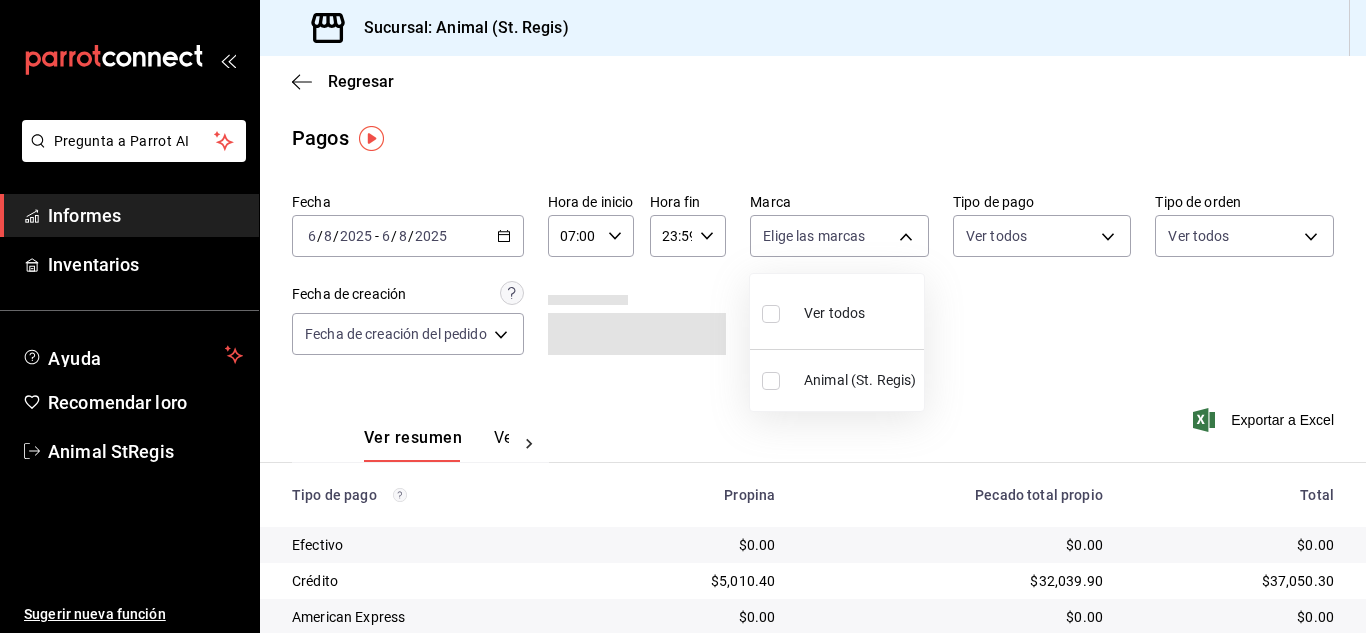 click at bounding box center [771, 314] 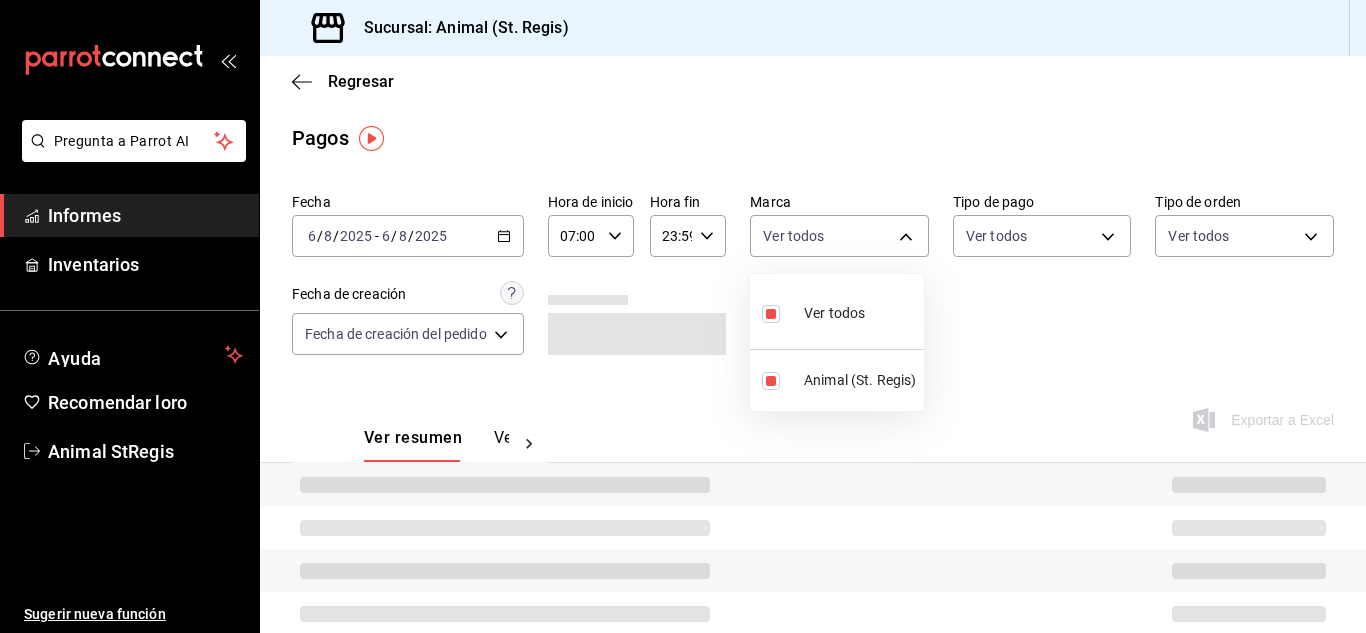 click at bounding box center [683, 316] 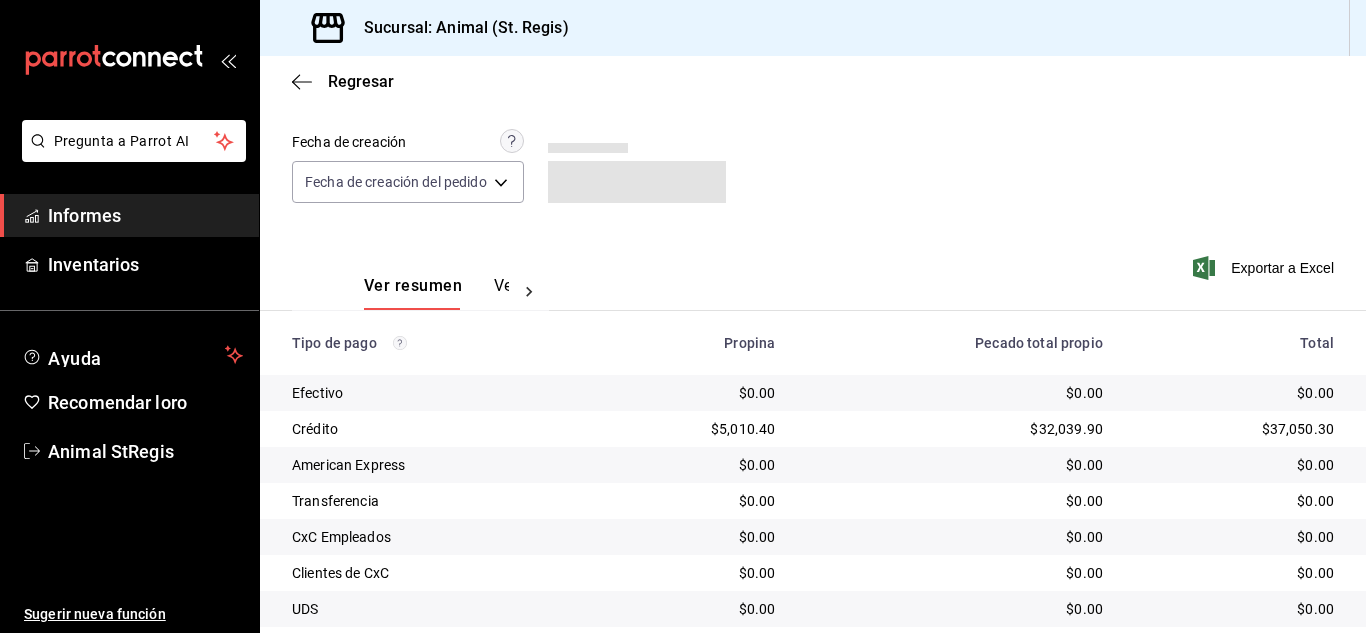 scroll, scrollTop: 251, scrollLeft: 0, axis: vertical 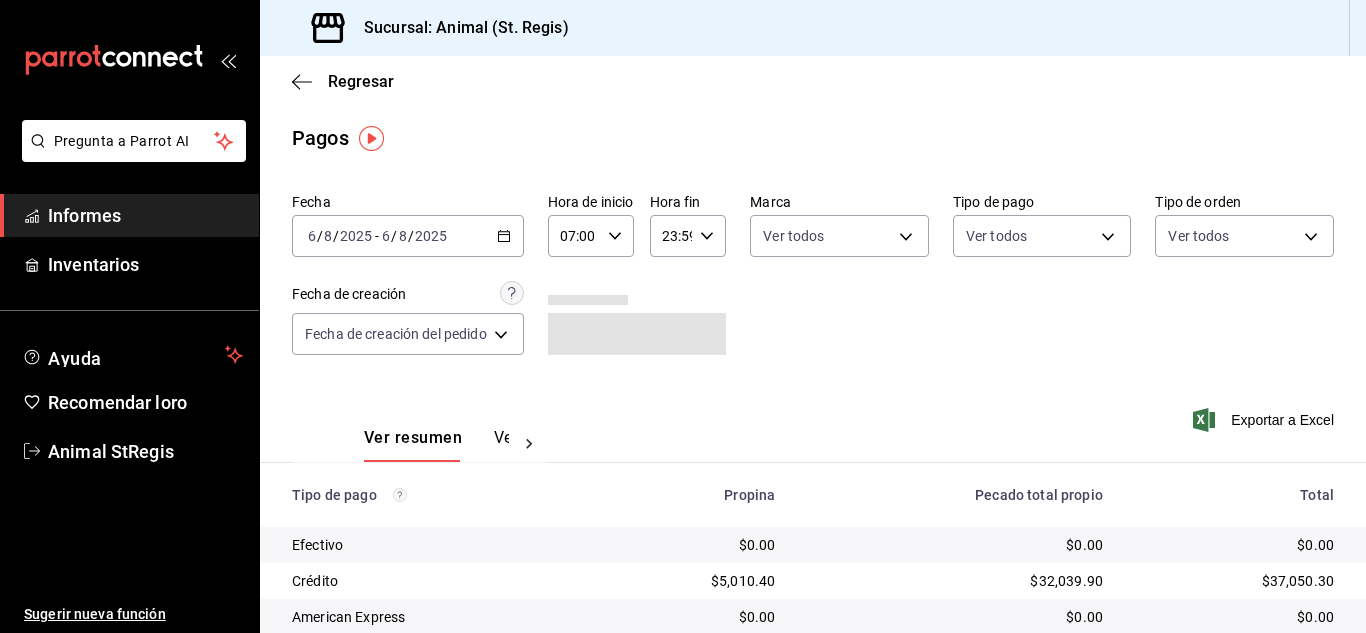 click on "Regresar Pagos Fecha [DATE] [DATE] - [DATE] [DATE] Hora de inicio 07:00 Hora de inicio Hora fin 23:59 Hora fin Marca Ver todos 3f39fcdc-c8c4-4fff-883a-47b345d9391c Tipo de pago Ver todos Tipo de orden Ver todos Fecha de creación   Fecha de creación del pedido ORDER Ver resumen Ver pagos Exportar a Excel Tipo de pago   Propina Pecado total propio Total Efectivo $0.00 $0.00 $0.00 Crédito $5,010.40 $32,039.90 $37,050.30 American Express $0.00 $0.00 $0.00 Transferencia $0.00 $0.00 $0.00 CxC Empleados $0.00 $0.00 $0.00 Clientes de CxC $0.00 $0.00 $0.00 UDS $0.00 $0.00 $0.00 Débito $256.50 $1,710.00 $1,966.50 Total $5,266.90 $33,749.90 $39,016.80" at bounding box center (813, 469) 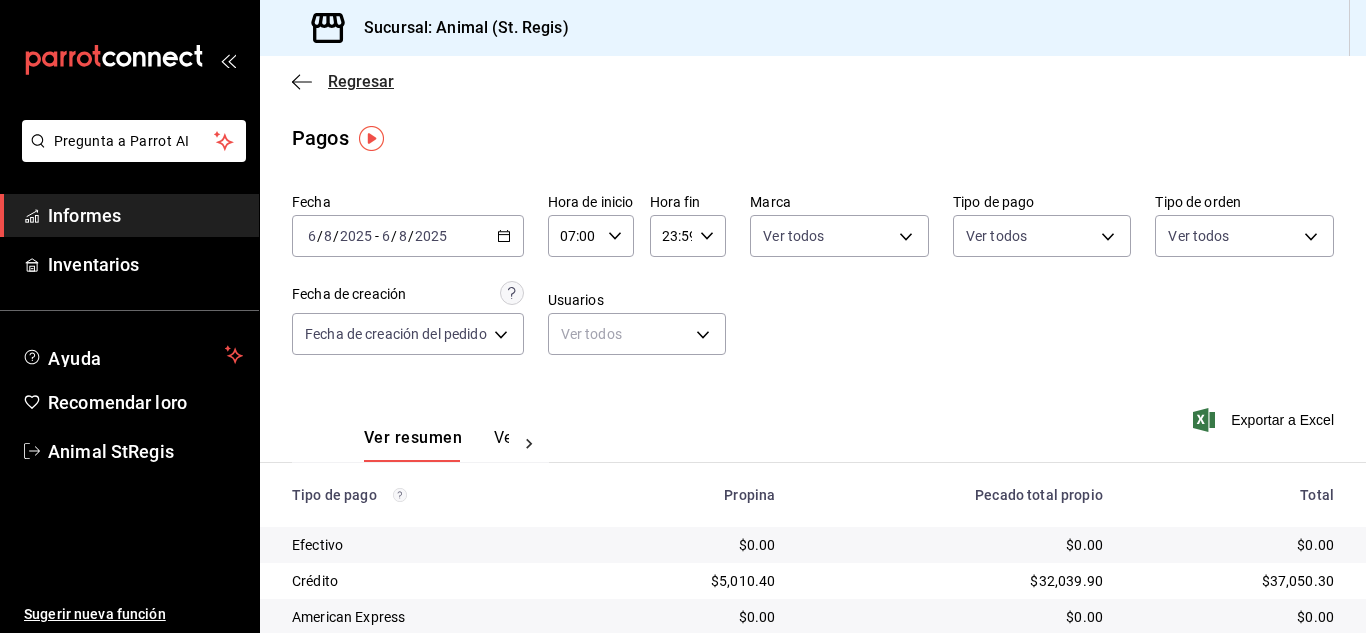 click on "Regresar" at bounding box center (361, 81) 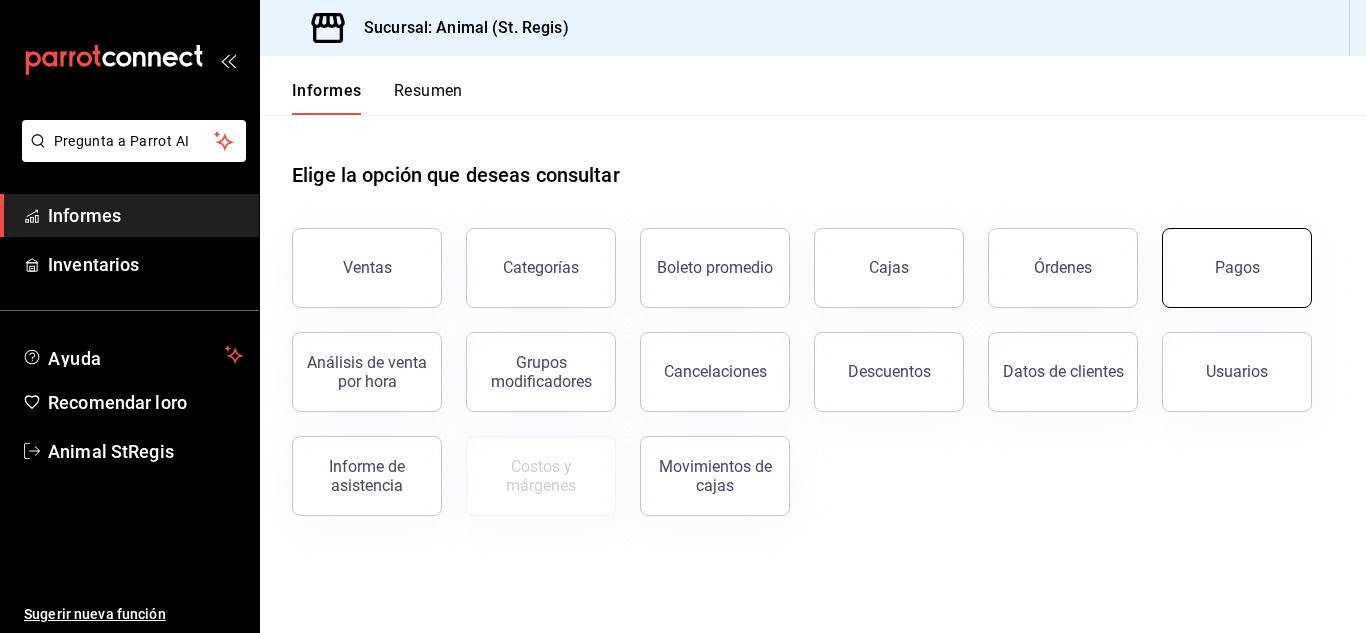 click on "Pagos" at bounding box center (1237, 268) 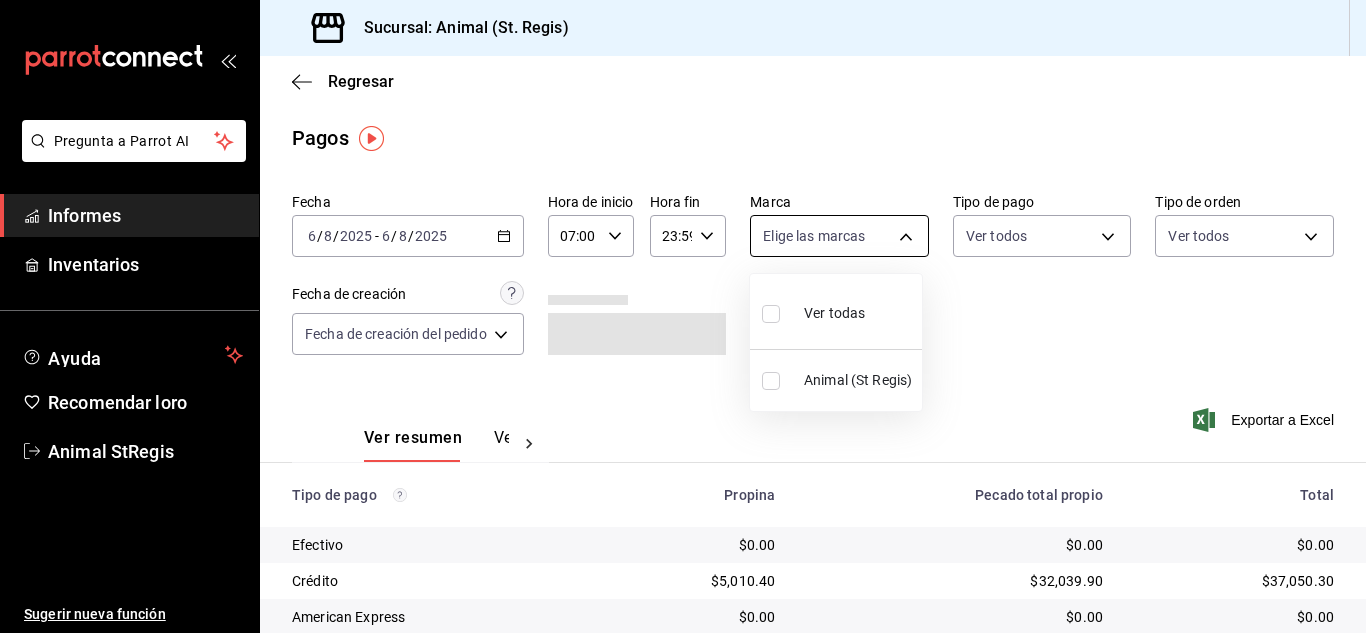 click on "Pregunta a Parrot AI Informes   Inventarios   Ayuda Recomendar loro   Animal [LOCATION]   Sugerir nueva función   Sucursal: Animal ([LOCATION]) Regresar Pagos Fecha [DATE] [DATE] - [DATE] [DATE] Hora de inicio 07:00 Hora de inicio Hora fin 23:59 Hora fin Marca Elige las marcas Tipo de pago Ver todos Tipo de orden Ver todos Fecha de creación   Fecha de creación del pedido ORDER Ver resumen Ver pagos Exportar a Excel Tipo de pago   Propina Pecado total propio Total Efectivo $0.00 $0.00 $0.00 Crédito $5,010.40 $32,039.90 $37,050.30 American Express $0.00 $0.00 $0.00 Transferencia $0.00 $0.00 $0.00 CxC Empleados $0.00 $0.00 $0.00 Clientes de CxC $0.00 $0.00 $0.00 UDS $0.00 $0.00 $0.00 Débito $256.50 $1,710.00 $1,966.50 Total $5,266.90 $33,749.90 $39,016.80 Texto original Valora esta traducción Tu opinión servirá para ayudar a mejorar el Traductor de Google Pregunta a Parrot AI Informes   Inventarios   Ayuda Recomendar loro   Animal [LOCATION]   Sugerir nueva función   Ver video tutorial" at bounding box center (683, 316) 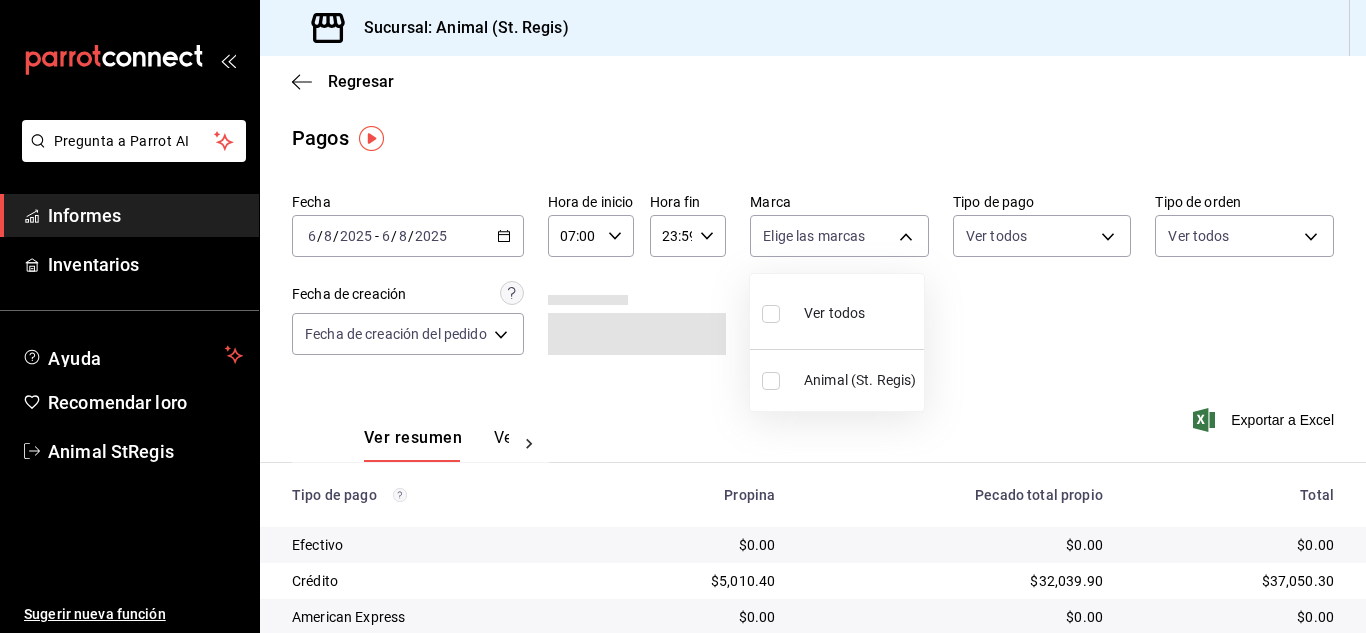 click at bounding box center (771, 314) 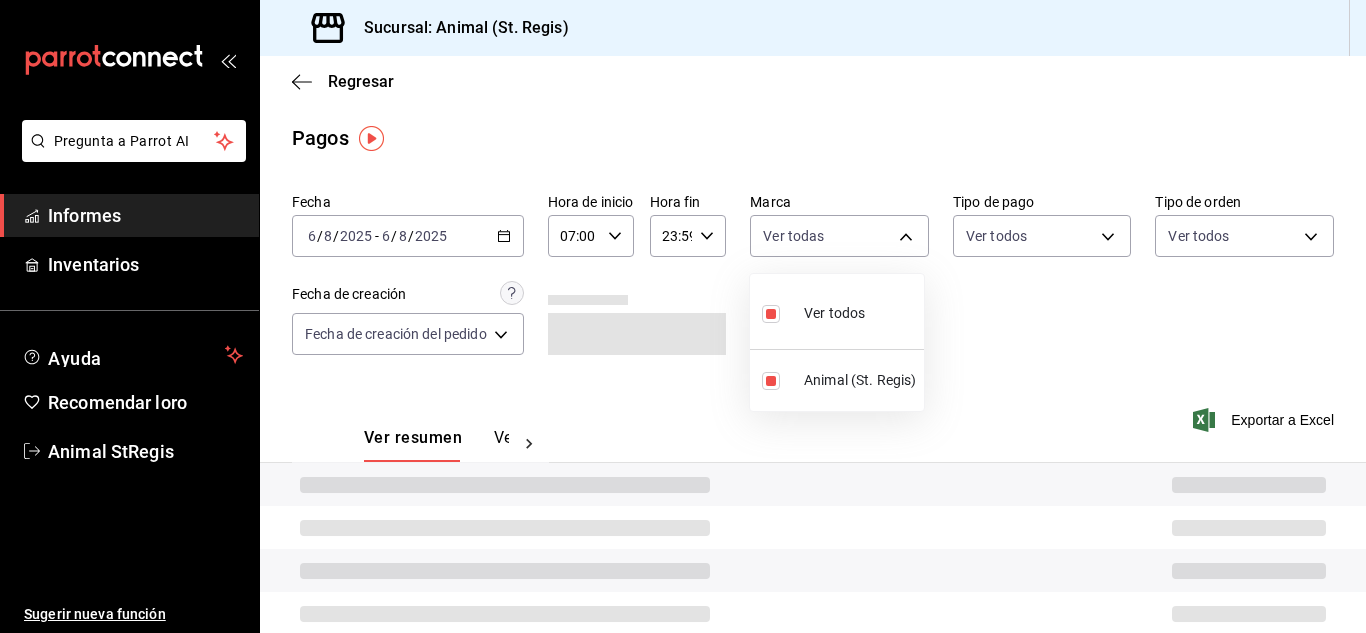 click at bounding box center (683, 316) 